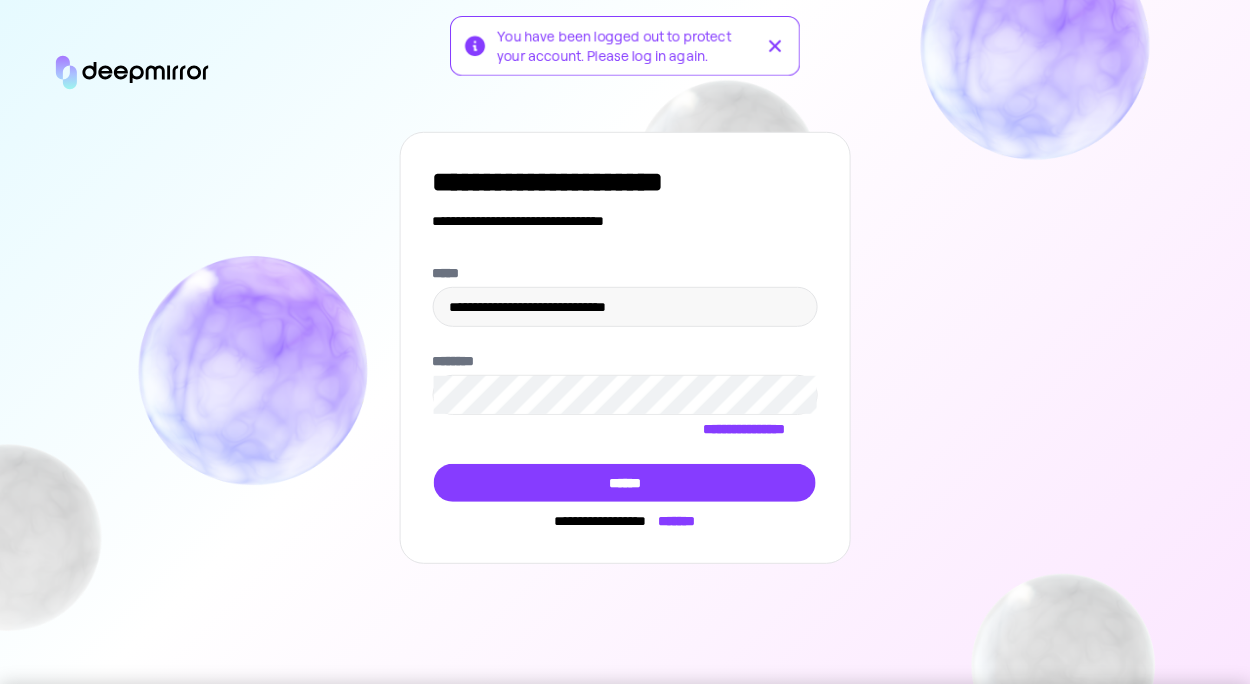 scroll, scrollTop: 0, scrollLeft: 0, axis: both 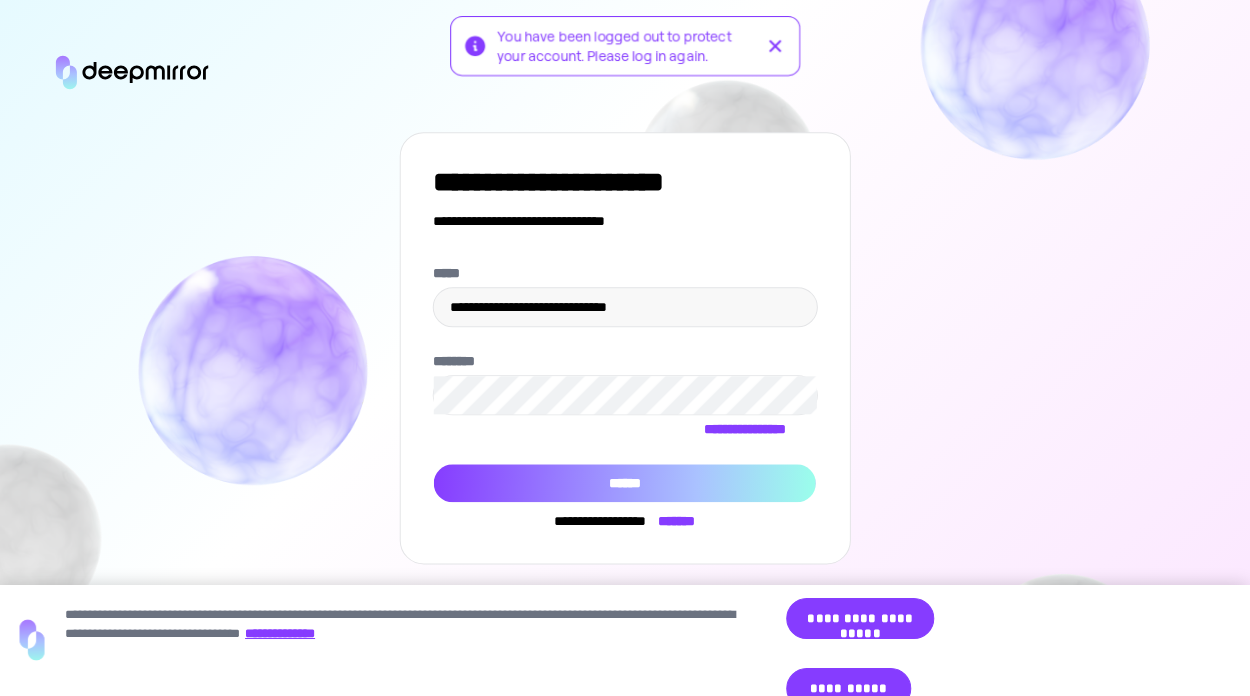click on "******" at bounding box center (624, 483) 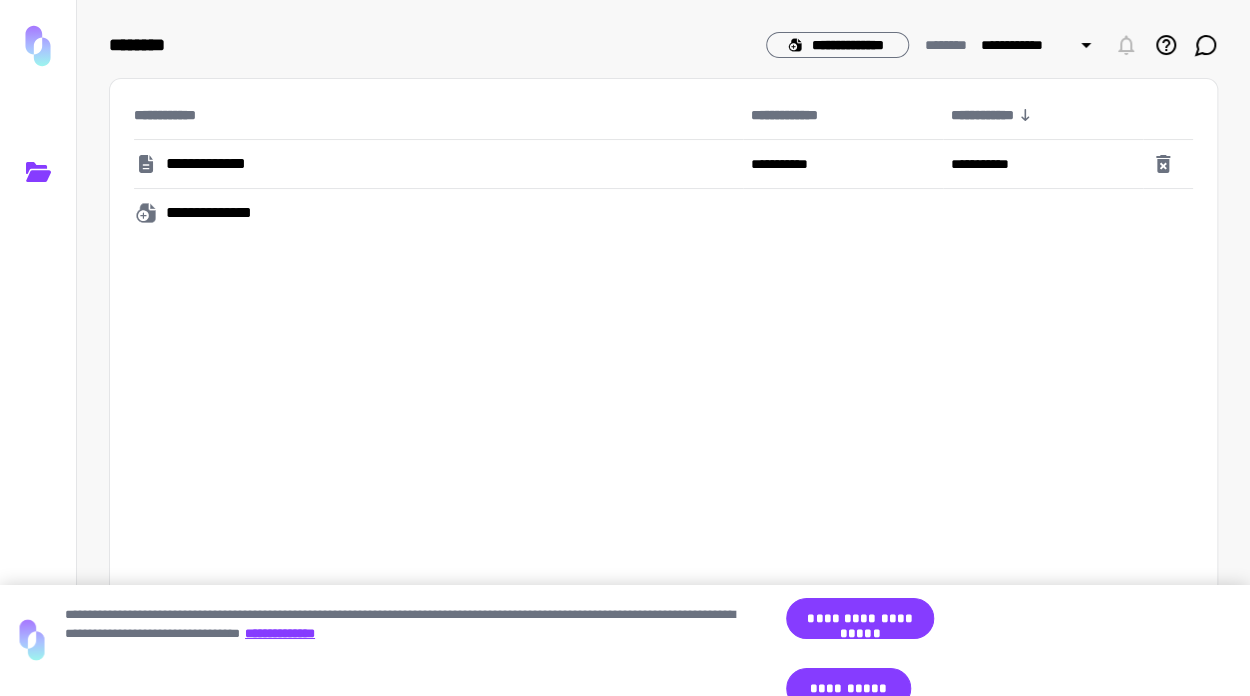 click on "**********" at bounding box center (212, 164) 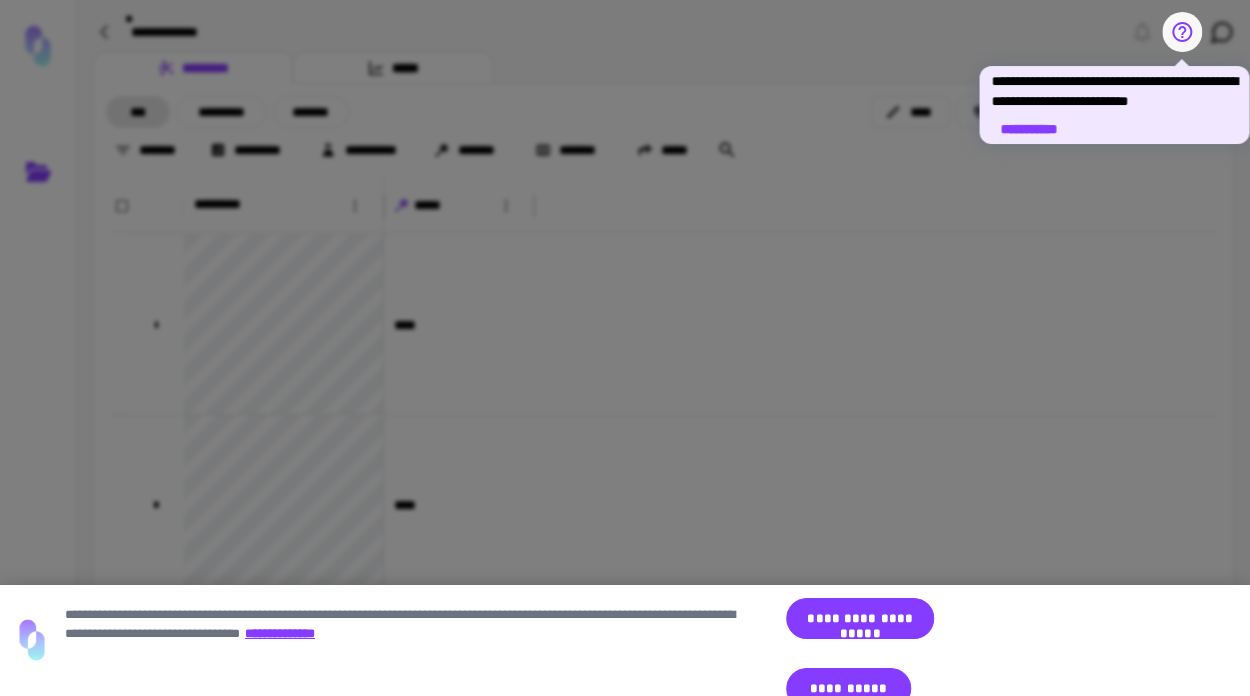 click 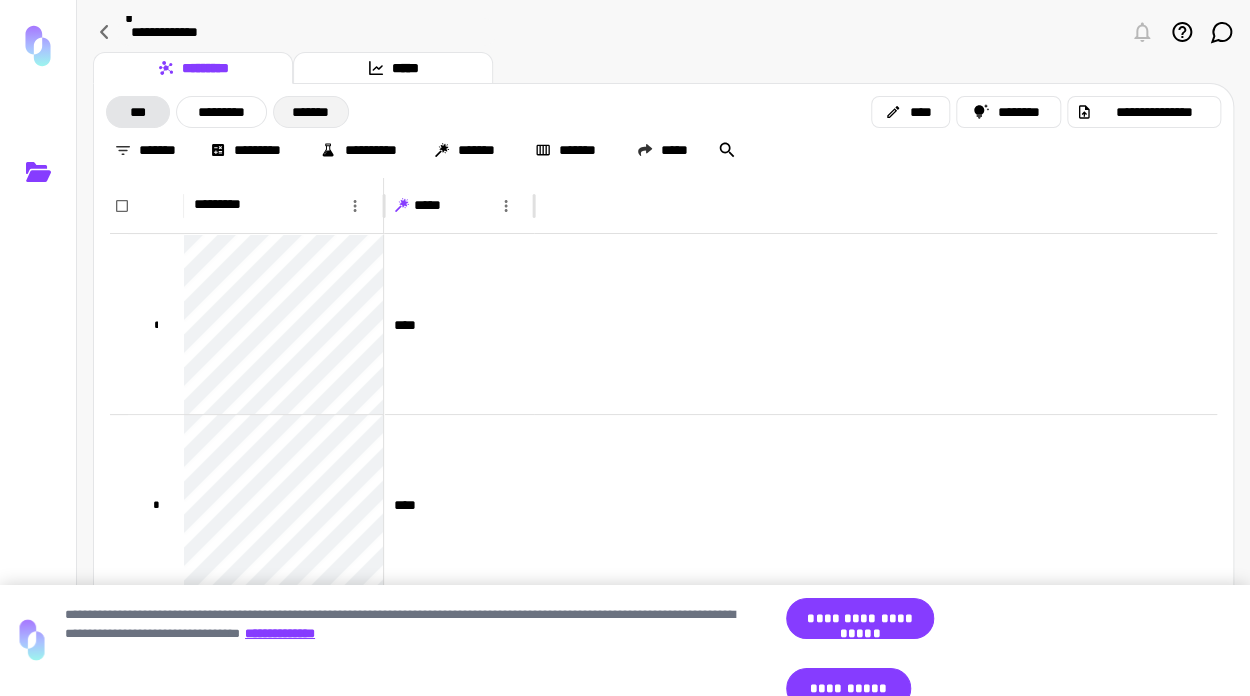 click on "*******" at bounding box center (311, 112) 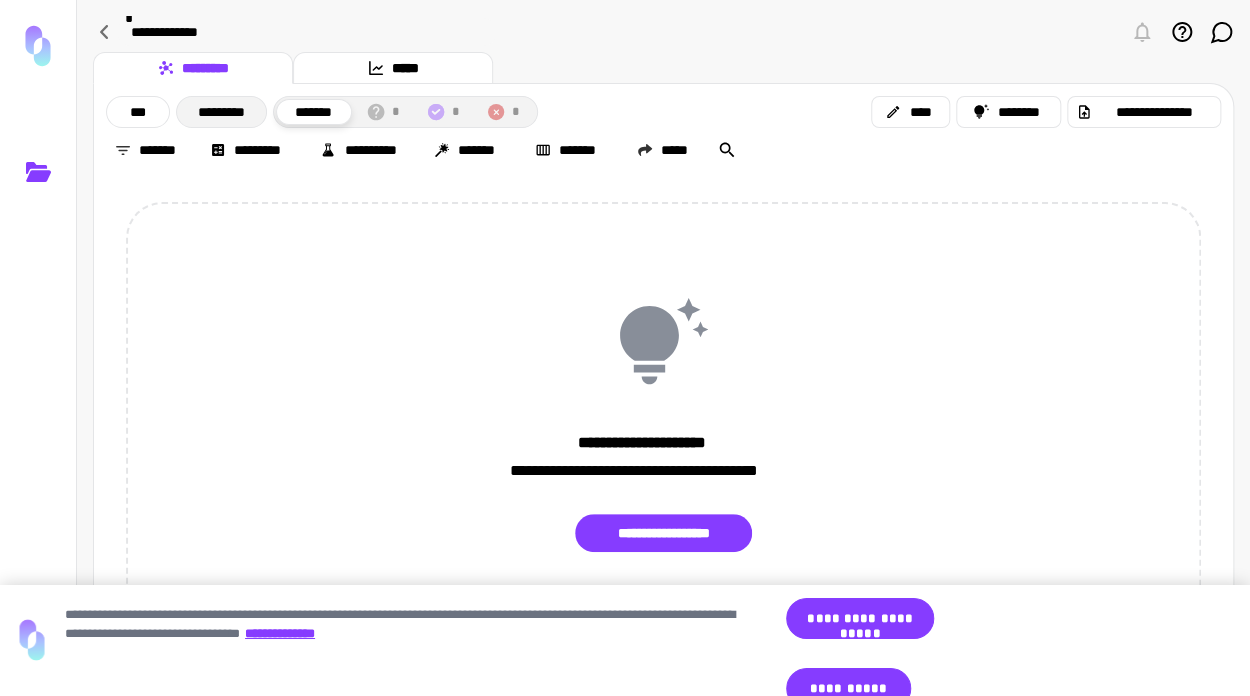 click on "*********" at bounding box center [221, 112] 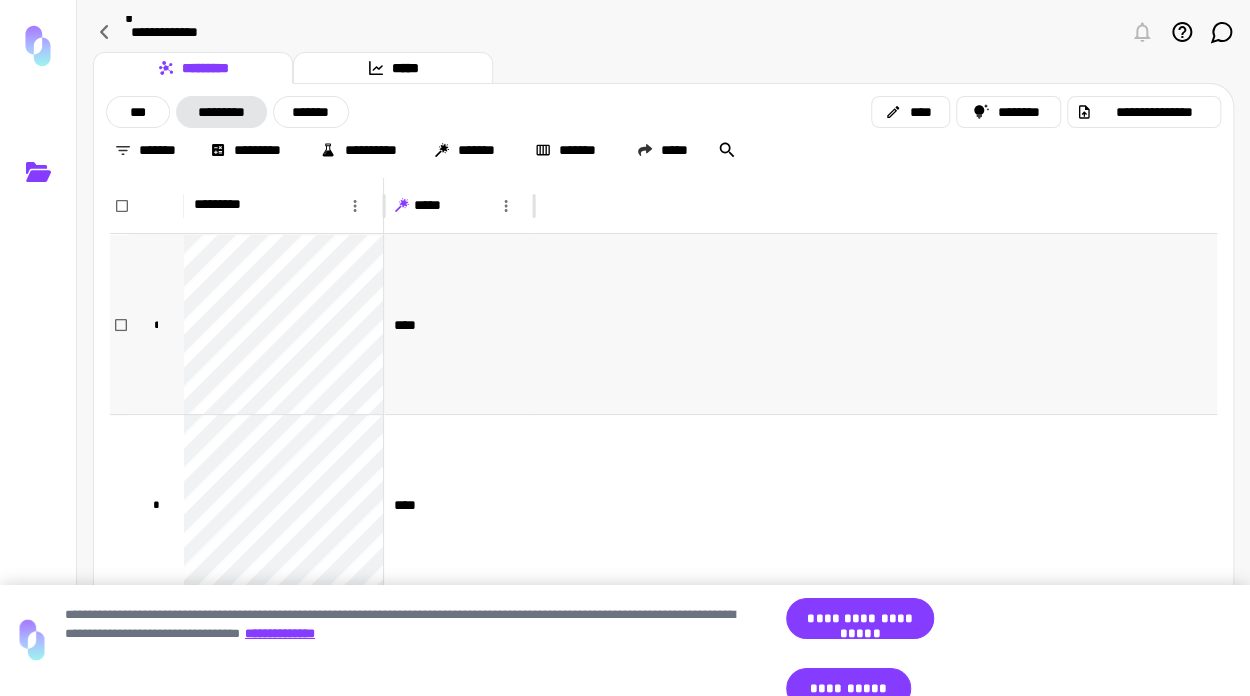 scroll, scrollTop: 98, scrollLeft: 0, axis: vertical 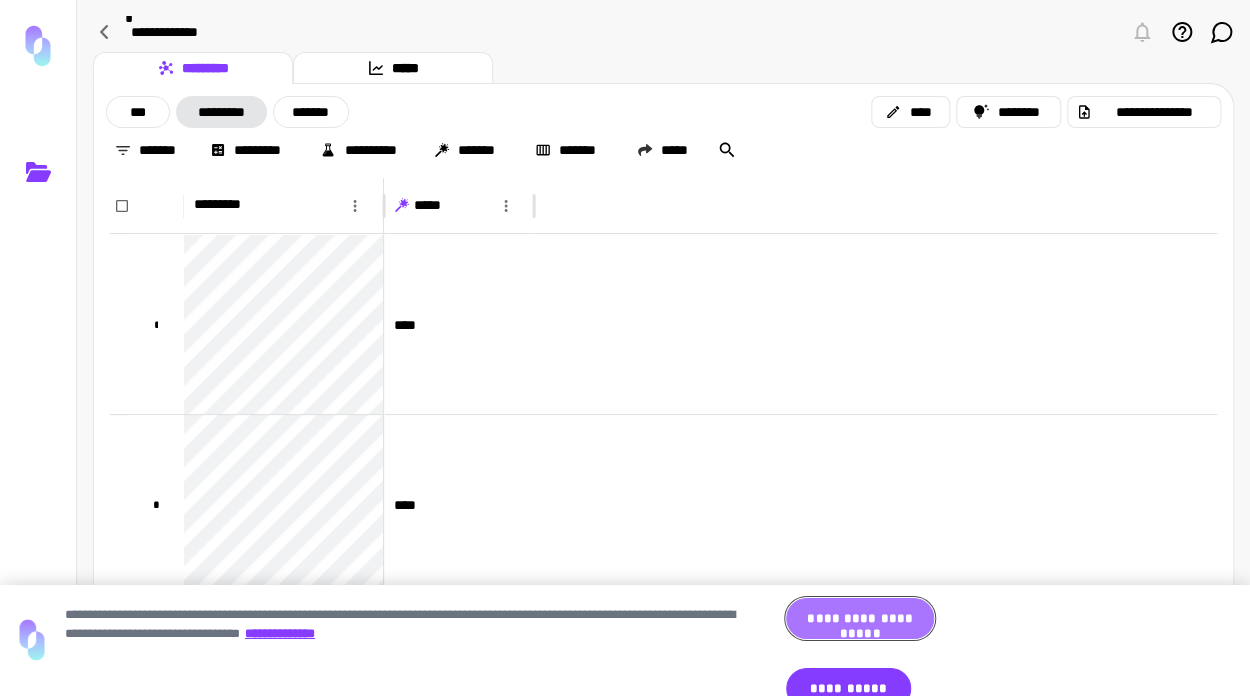 click on "**********" at bounding box center (860, 618) 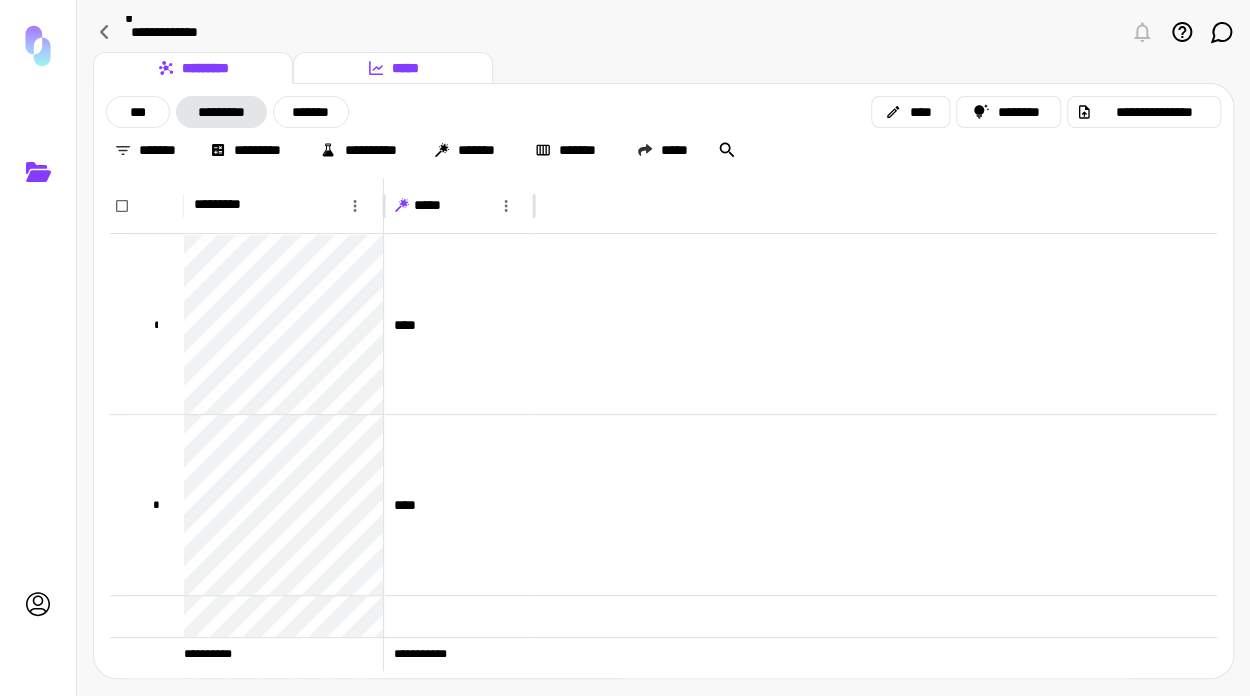click on "*****" at bounding box center [393, 68] 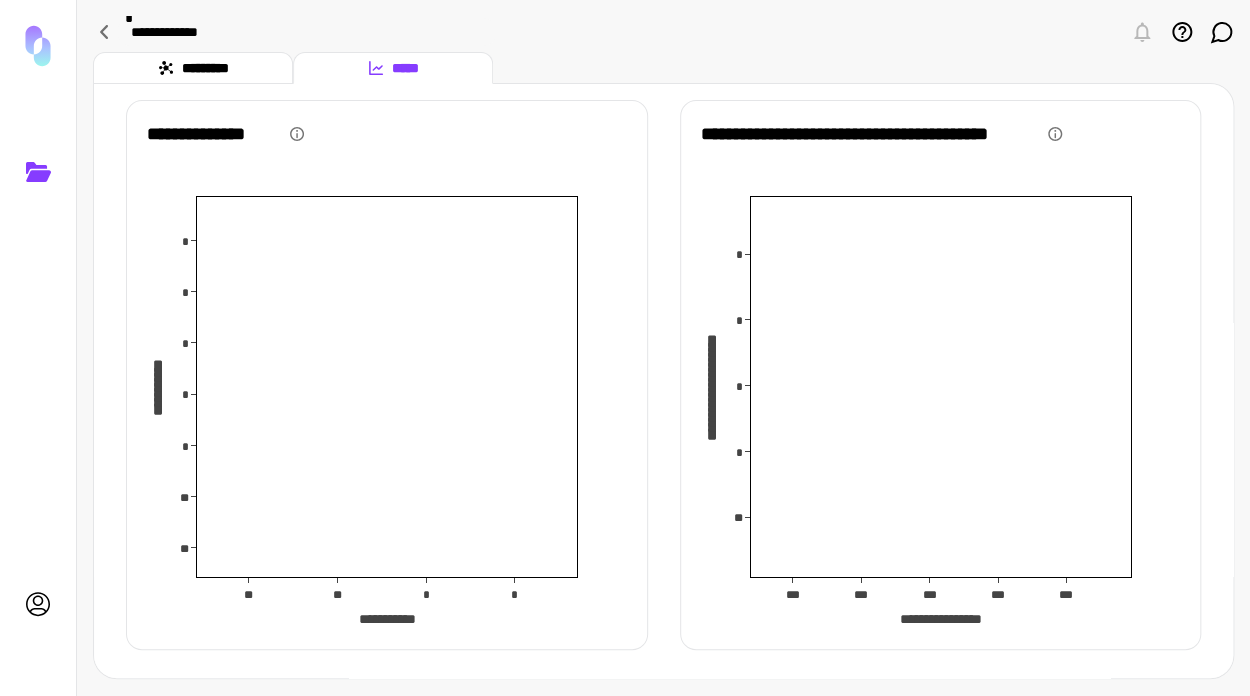 scroll, scrollTop: 0, scrollLeft: 0, axis: both 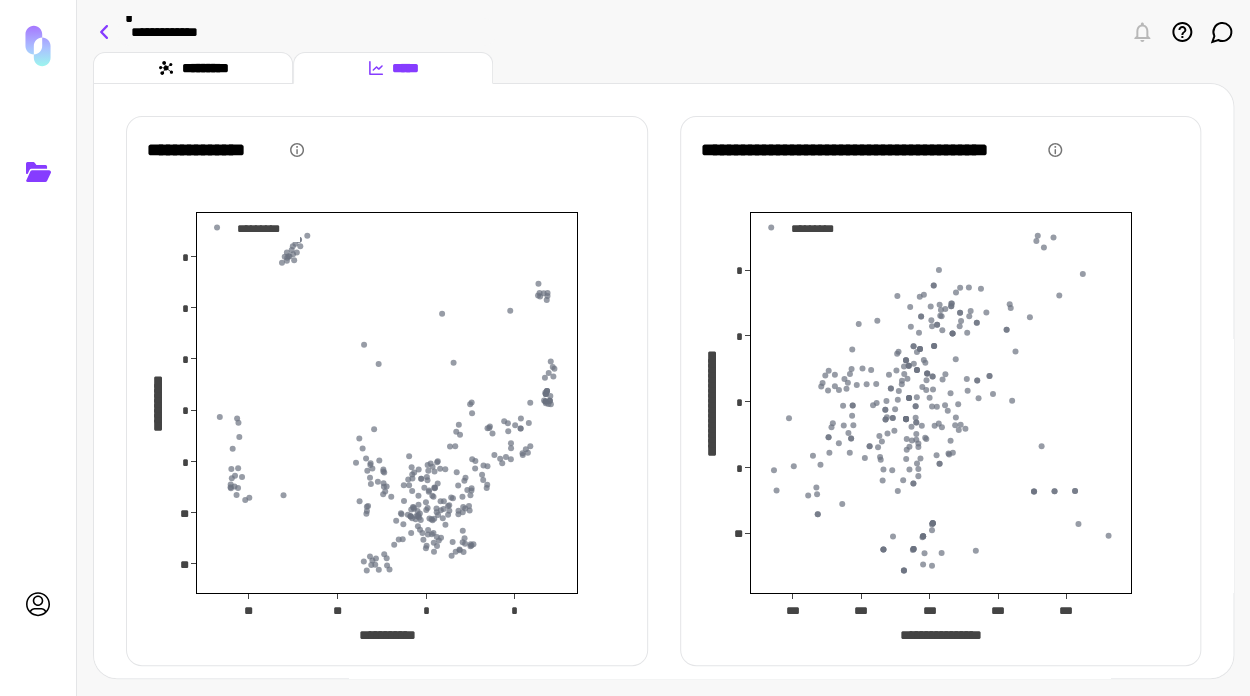 click 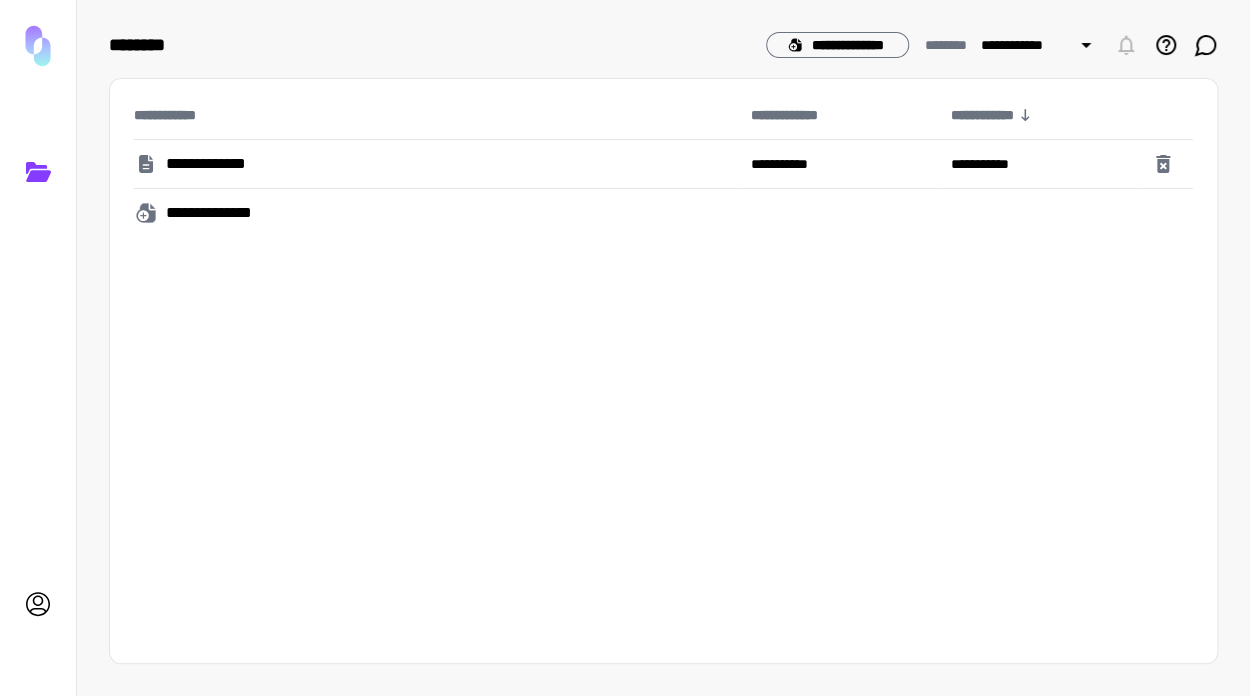 click on "**********" at bounding box center (212, 164) 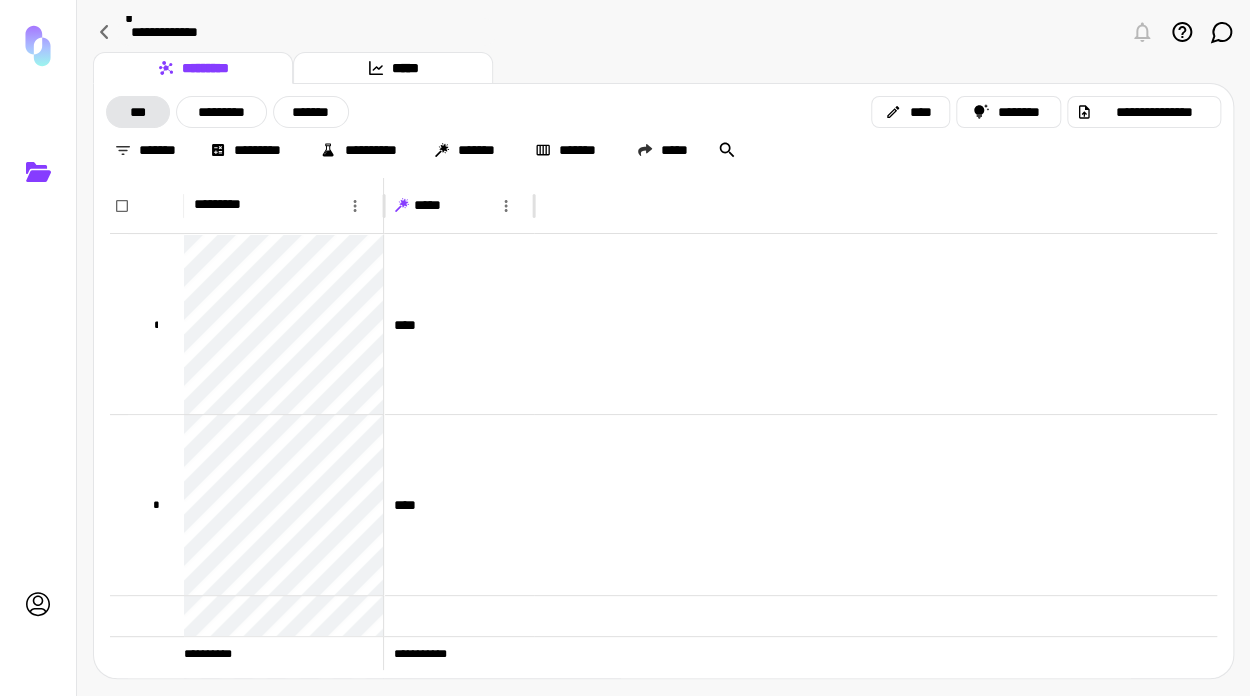 click at bounding box center [38, 46] 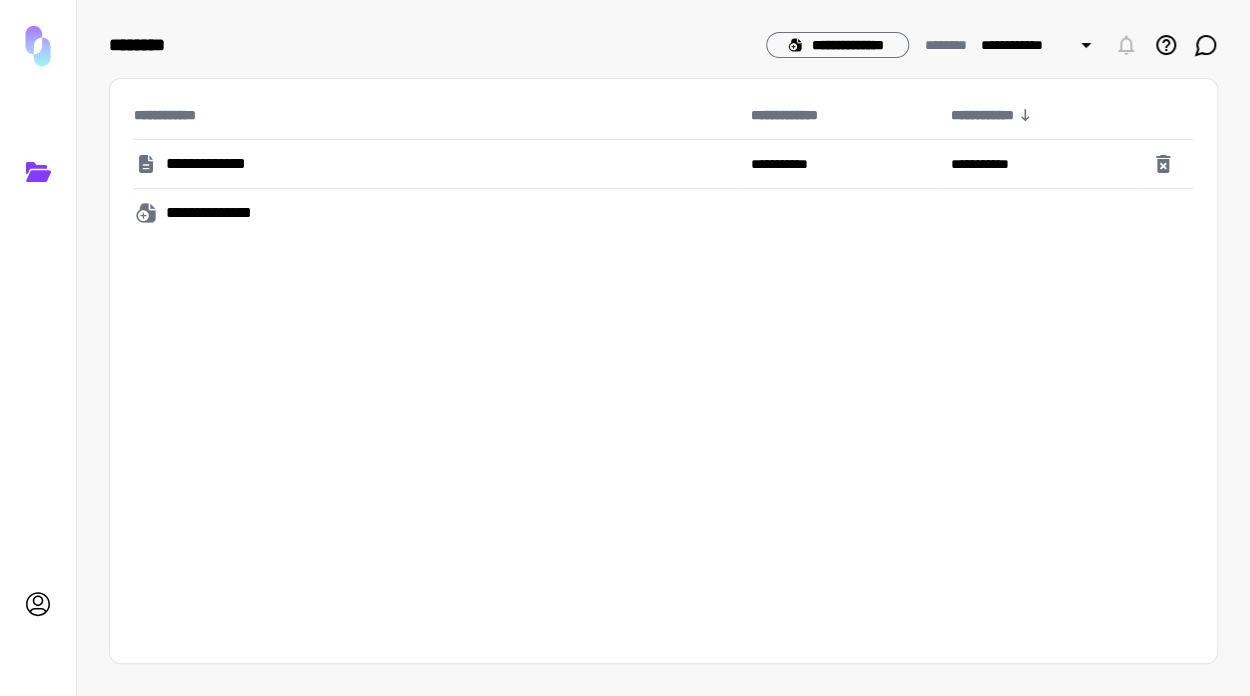 click 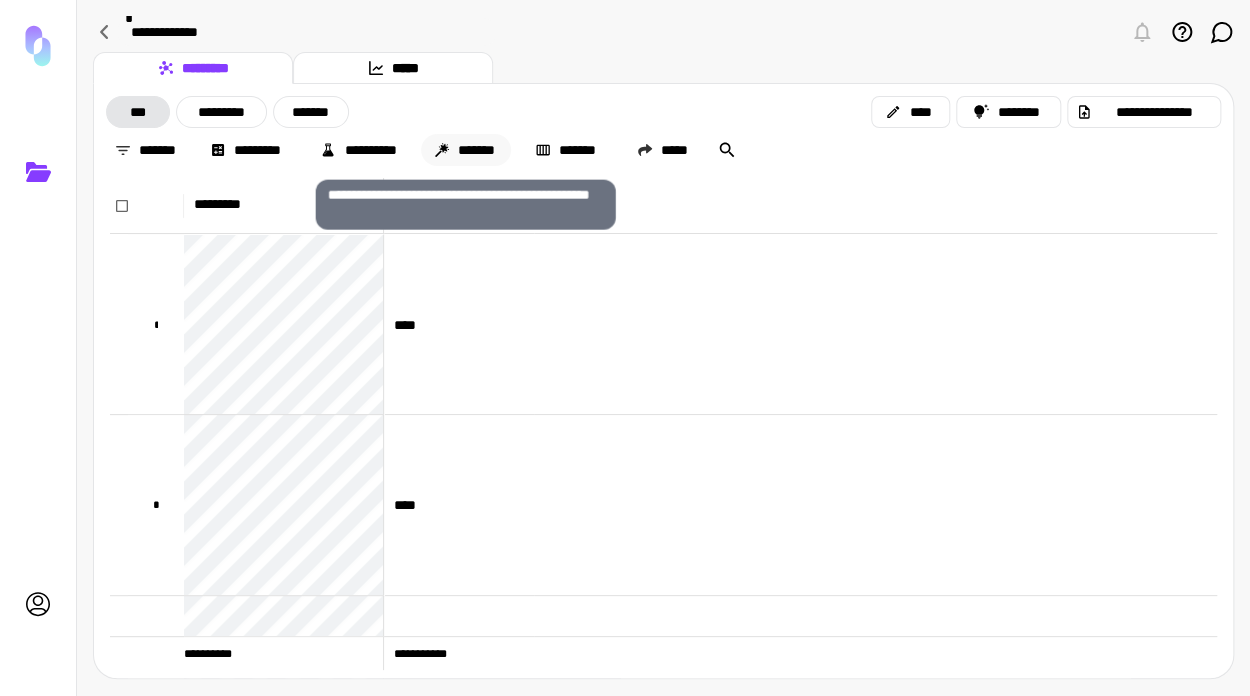 click on "*******" at bounding box center [466, 150] 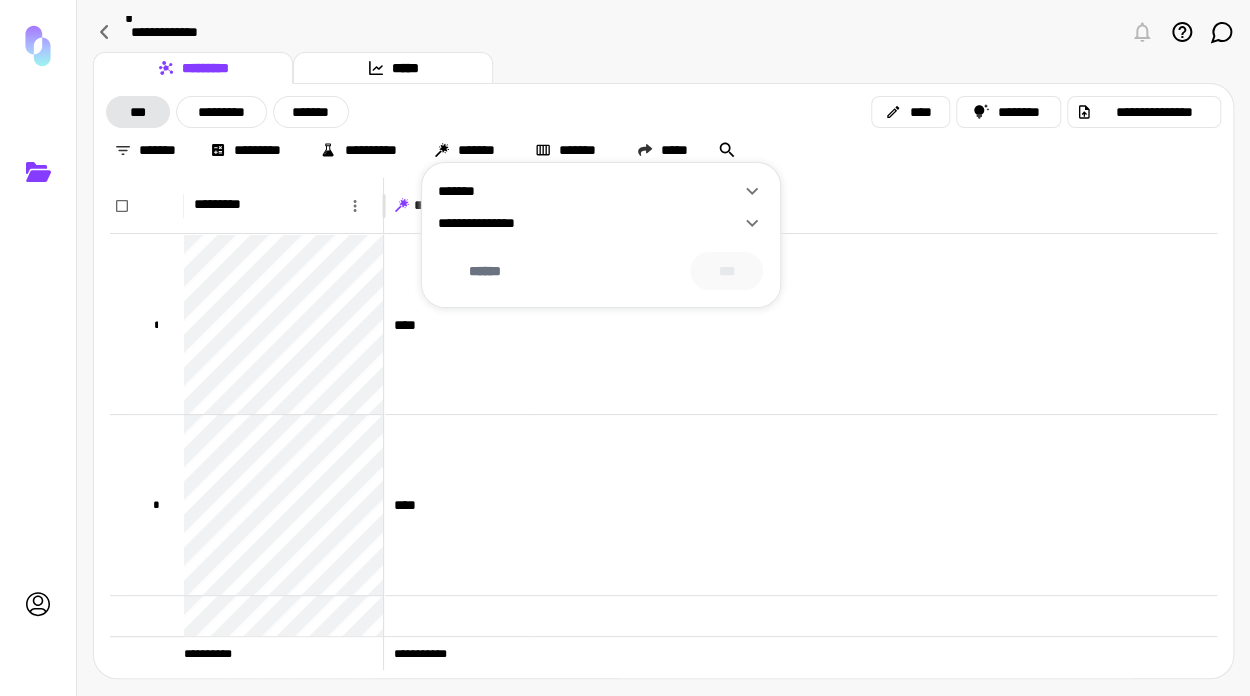click on "*******" at bounding box center (589, 191) 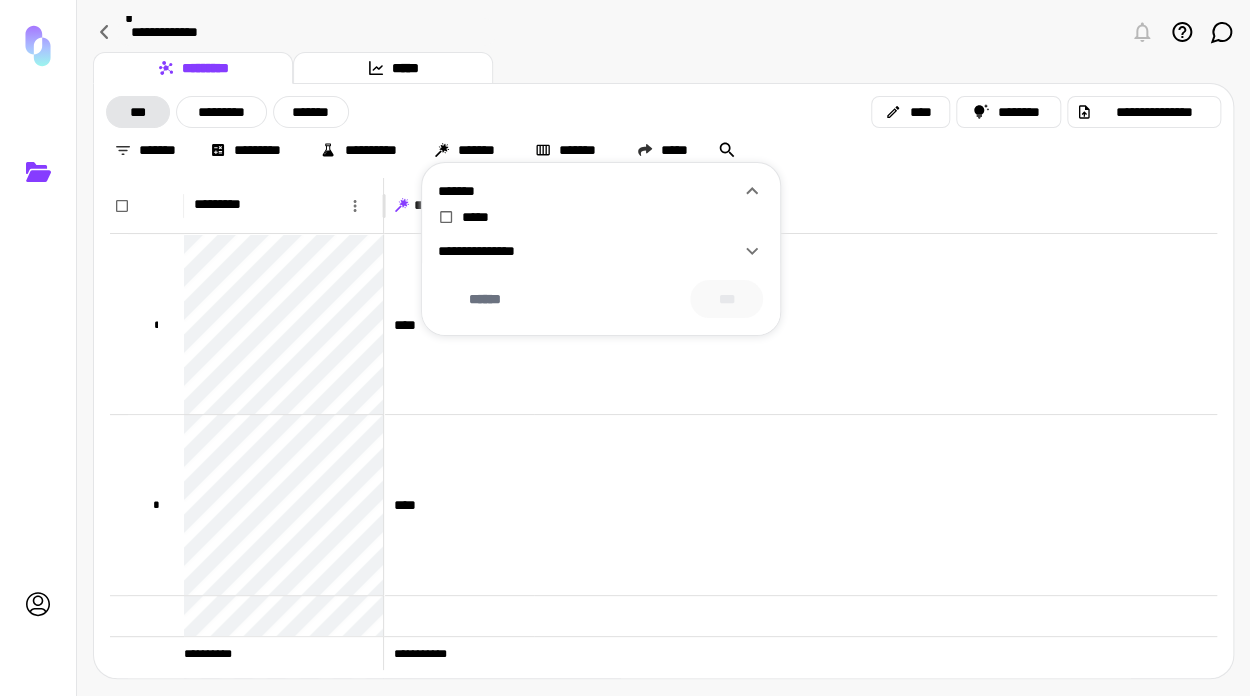 click on "*******" at bounding box center [589, 191] 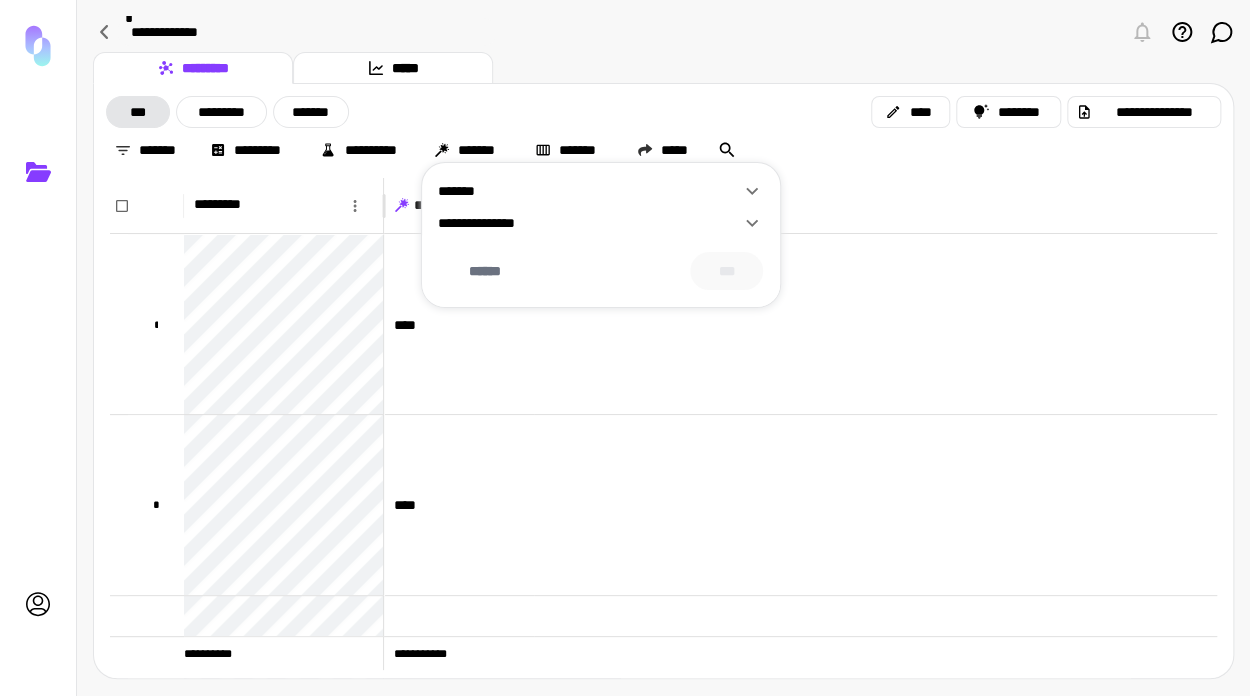 click on "**********" at bounding box center (589, 223) 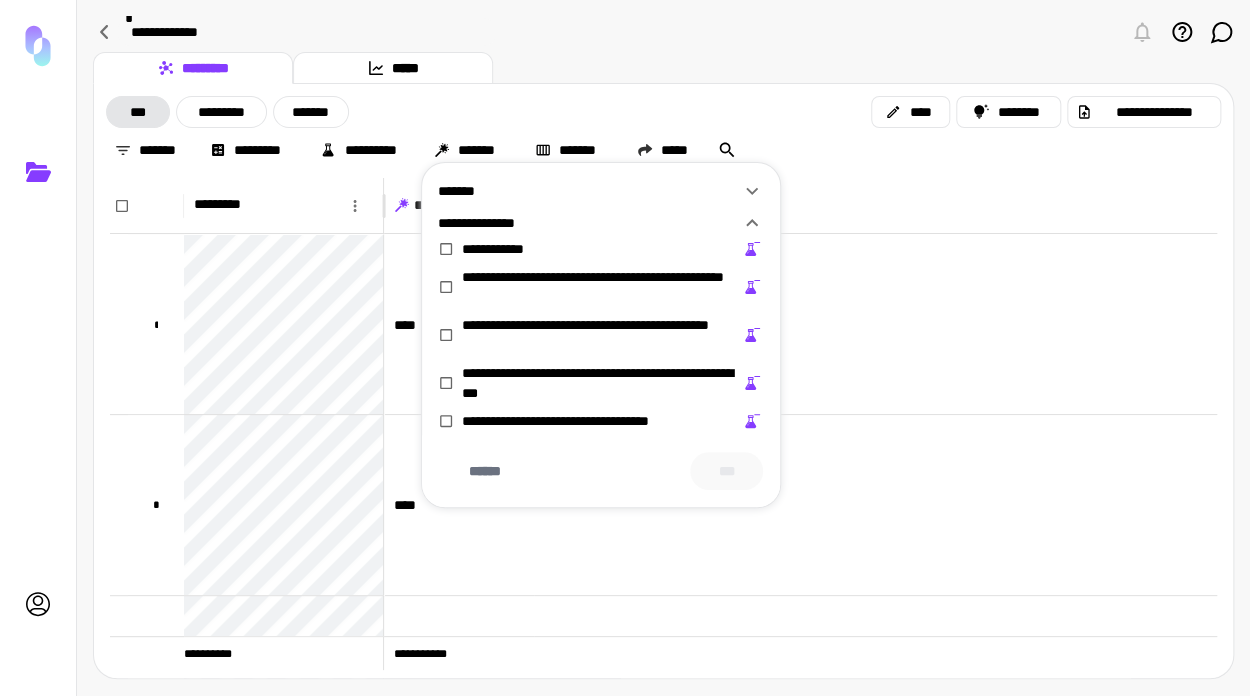 click at bounding box center (625, 348) 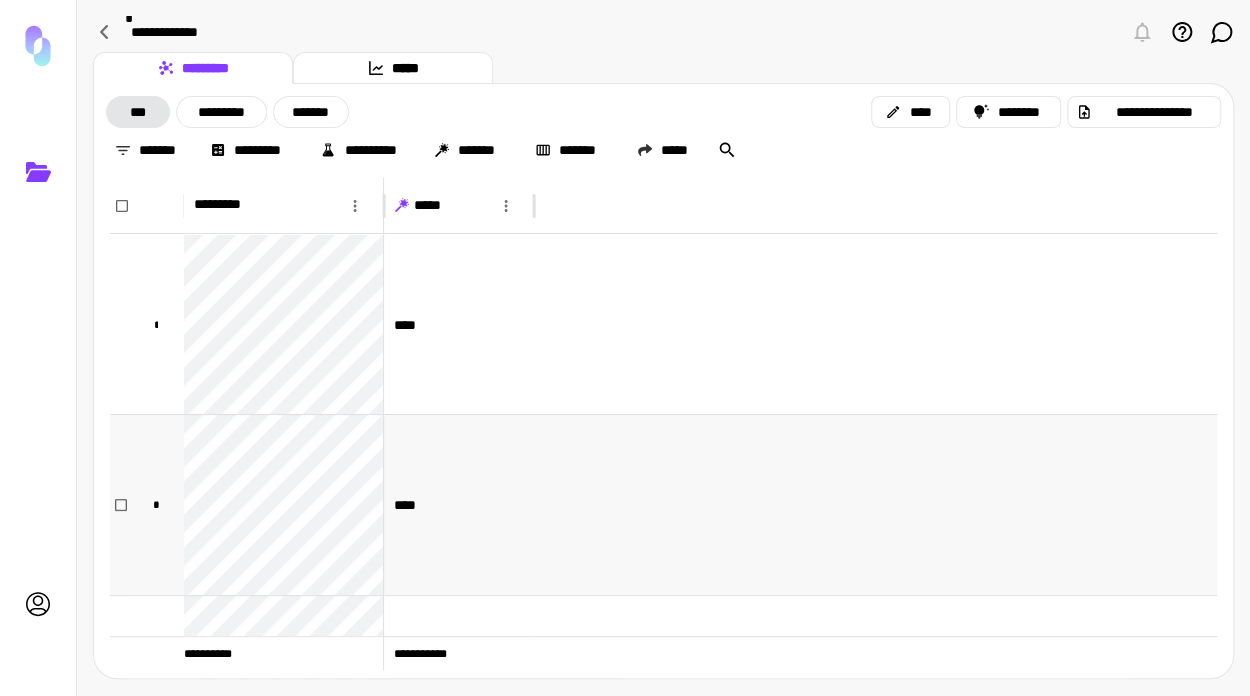 scroll, scrollTop: 316, scrollLeft: 0, axis: vertical 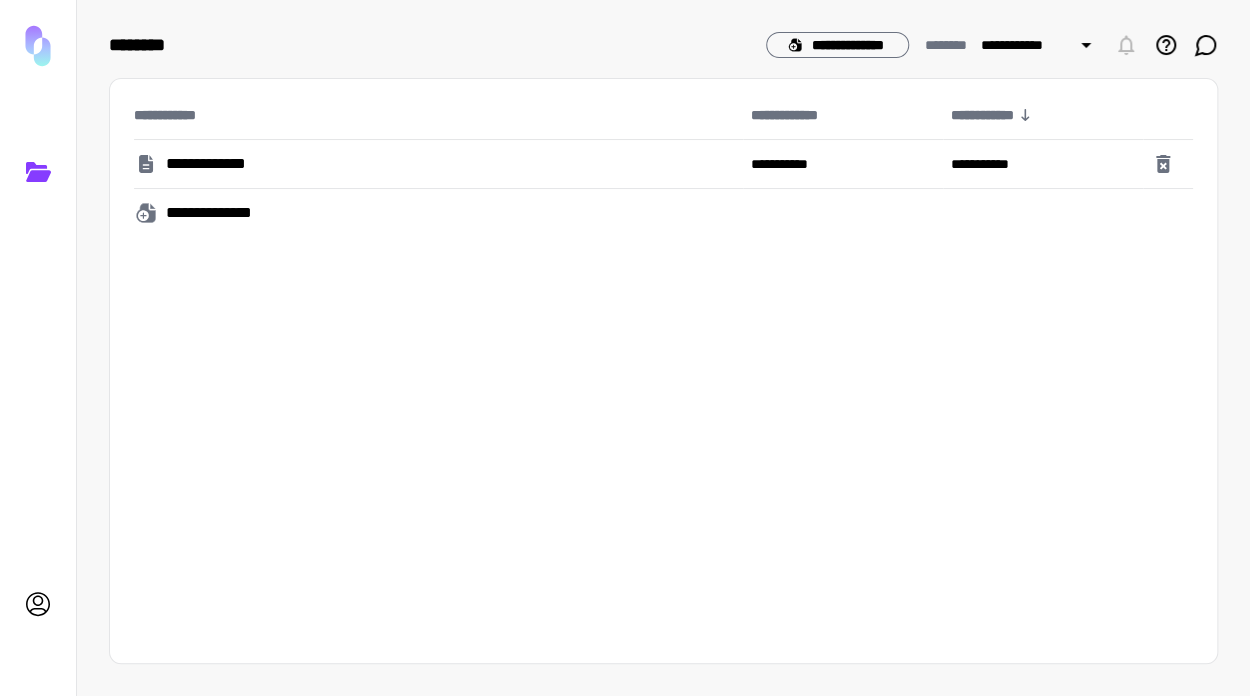 click on "**********" at bounding box center [212, 164] 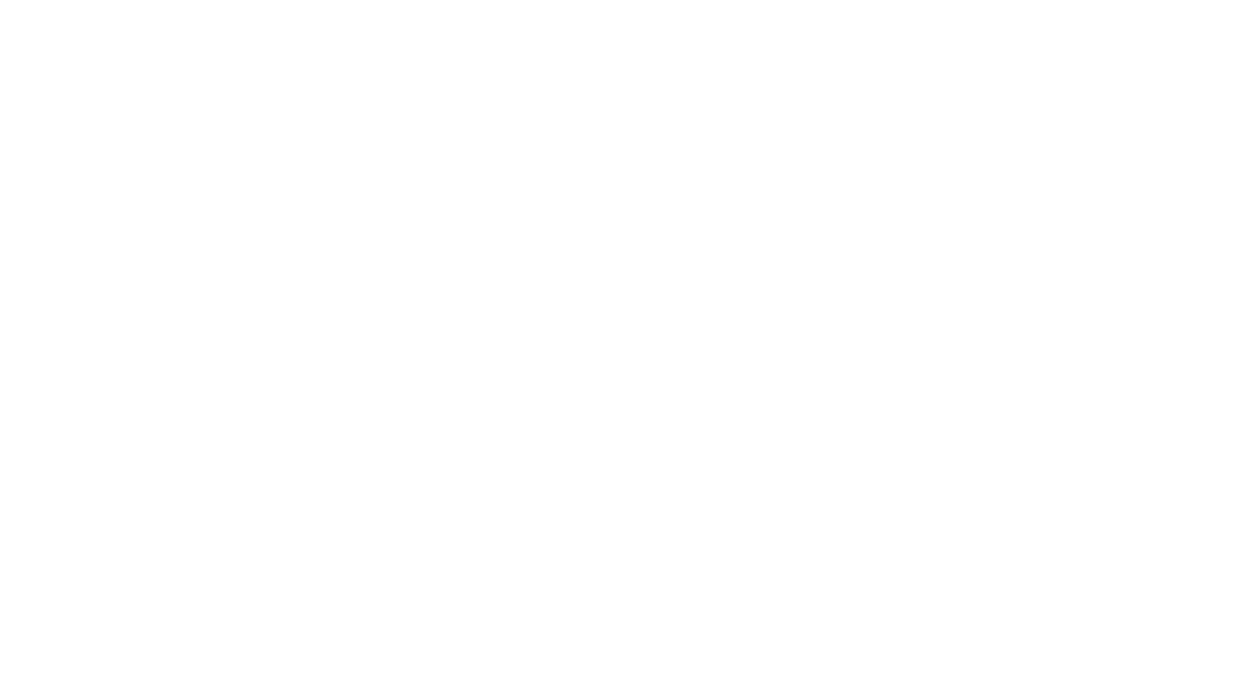 scroll, scrollTop: 0, scrollLeft: 0, axis: both 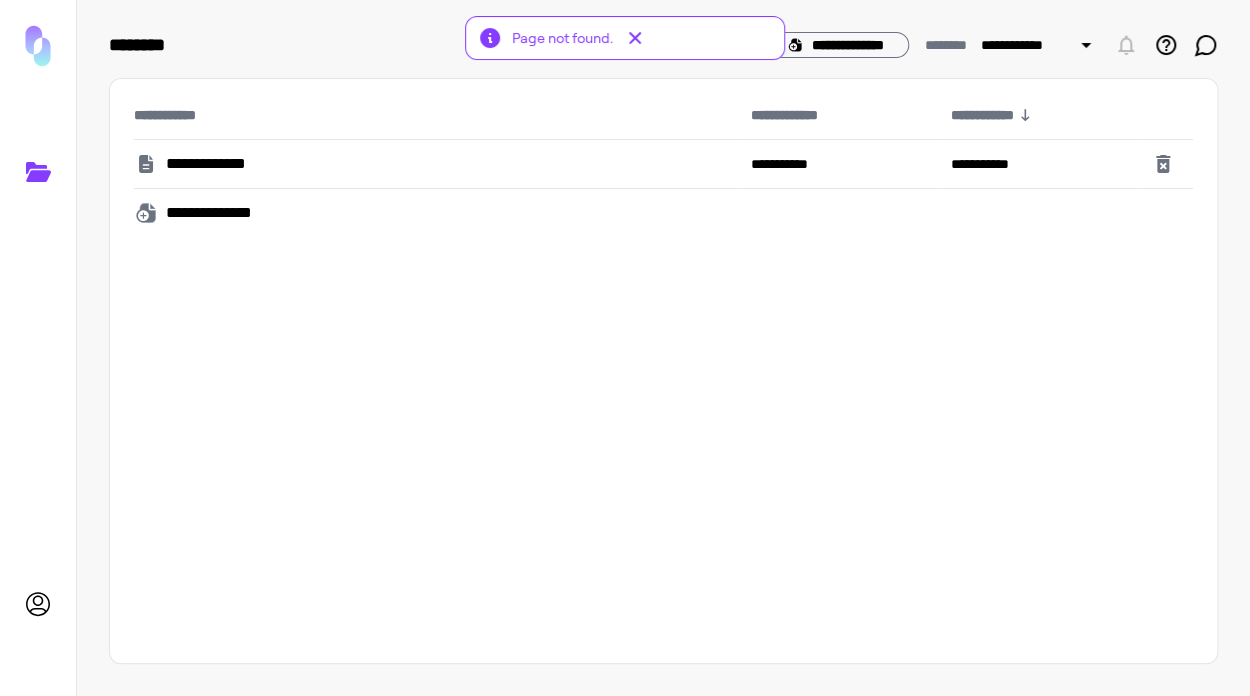 click 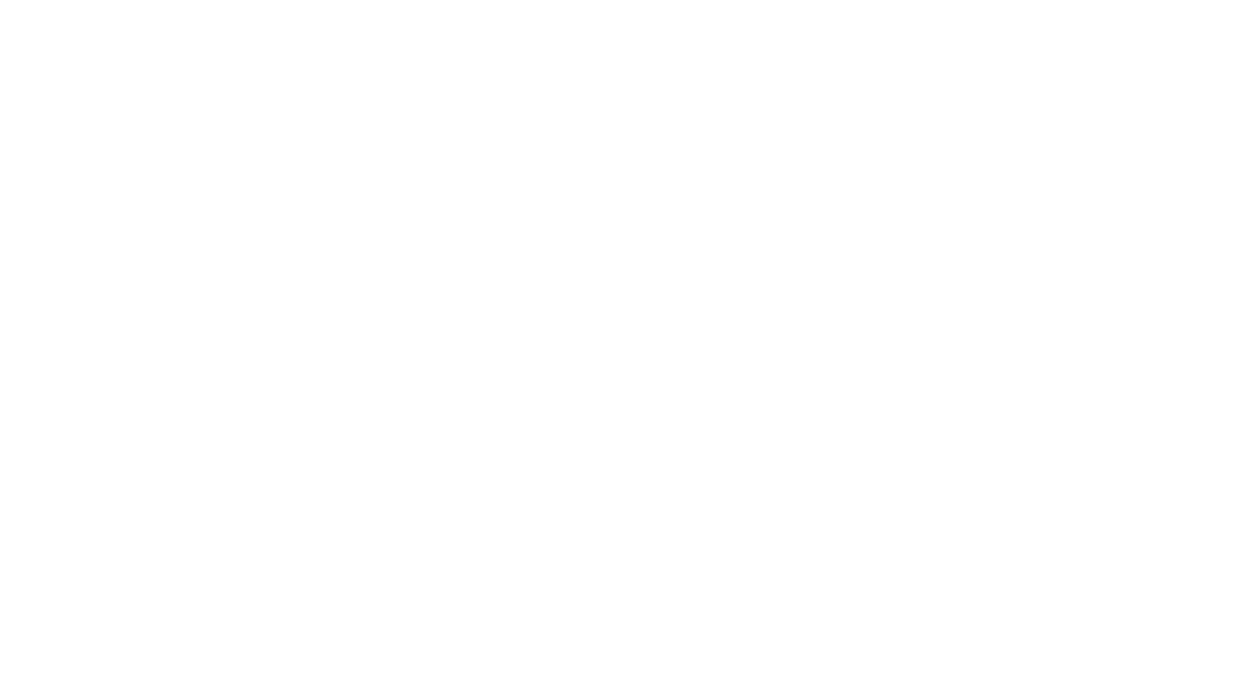 scroll, scrollTop: 0, scrollLeft: 0, axis: both 